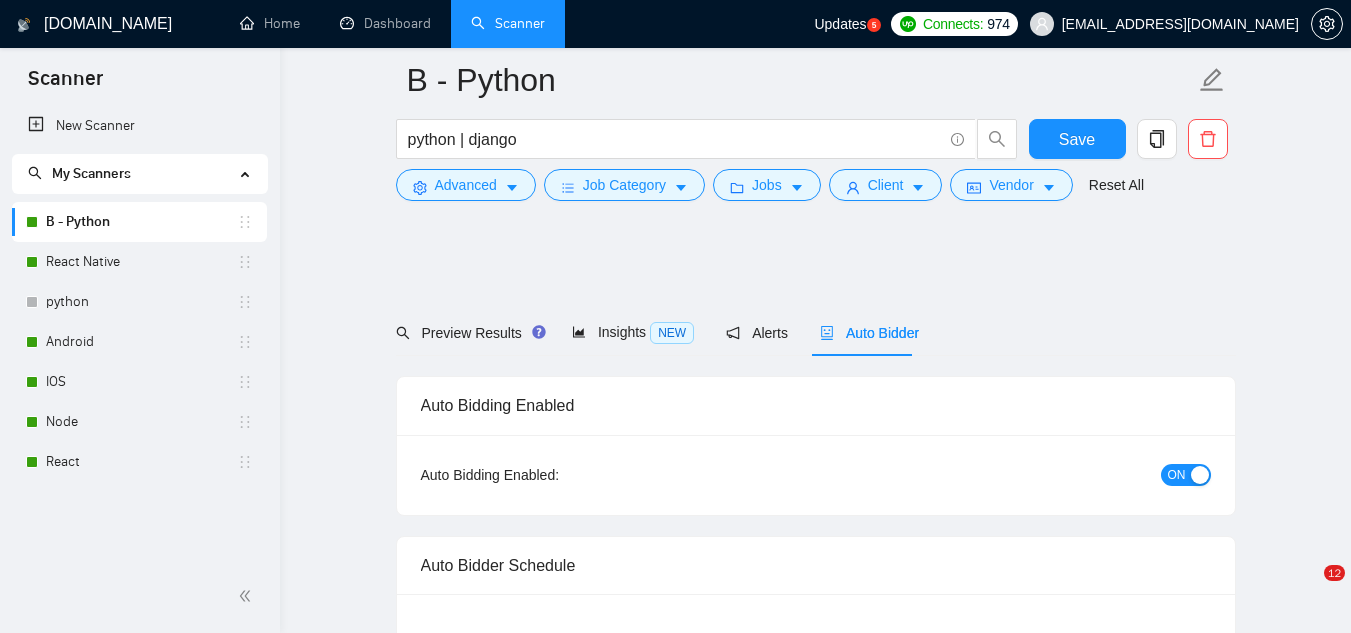 scroll, scrollTop: 1400, scrollLeft: 0, axis: vertical 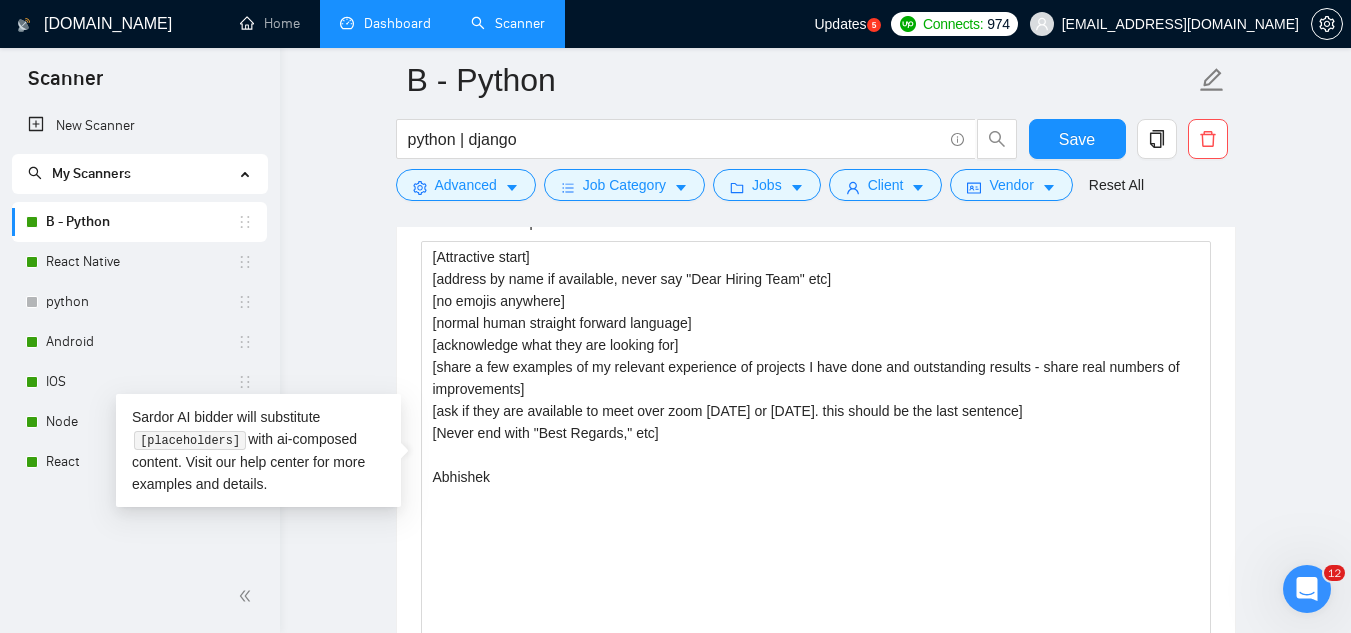 click on "Dashboard" at bounding box center (385, 23) 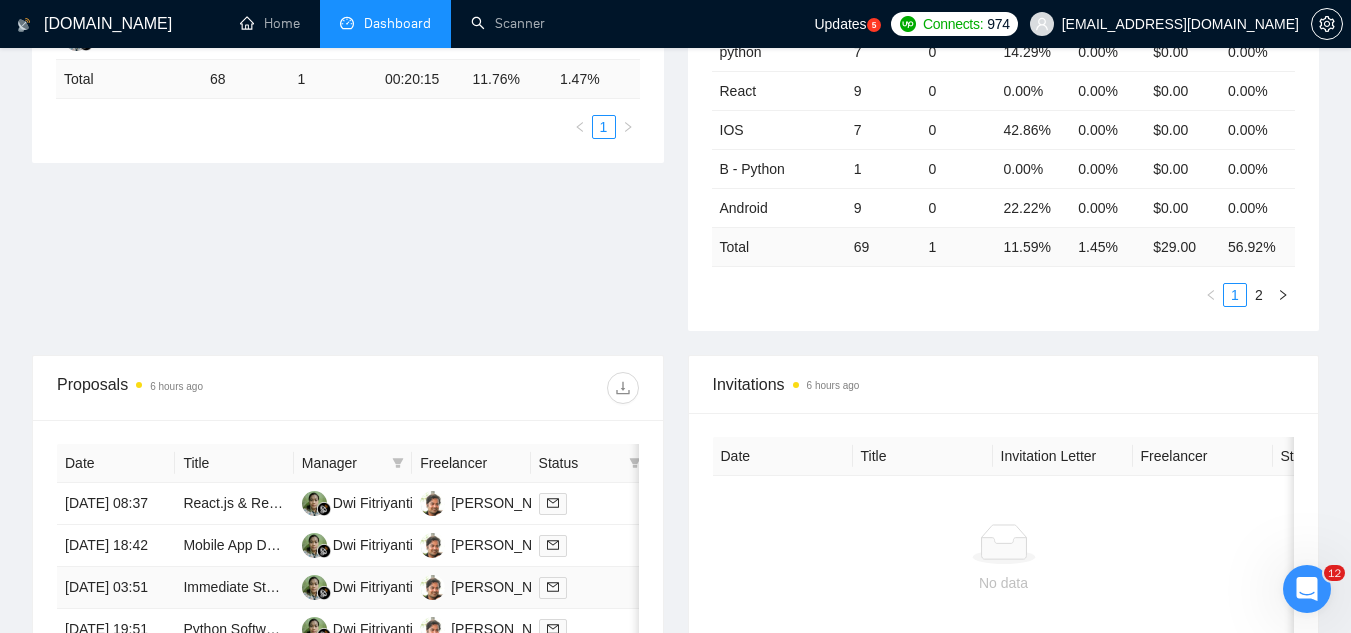 scroll, scrollTop: 200, scrollLeft: 0, axis: vertical 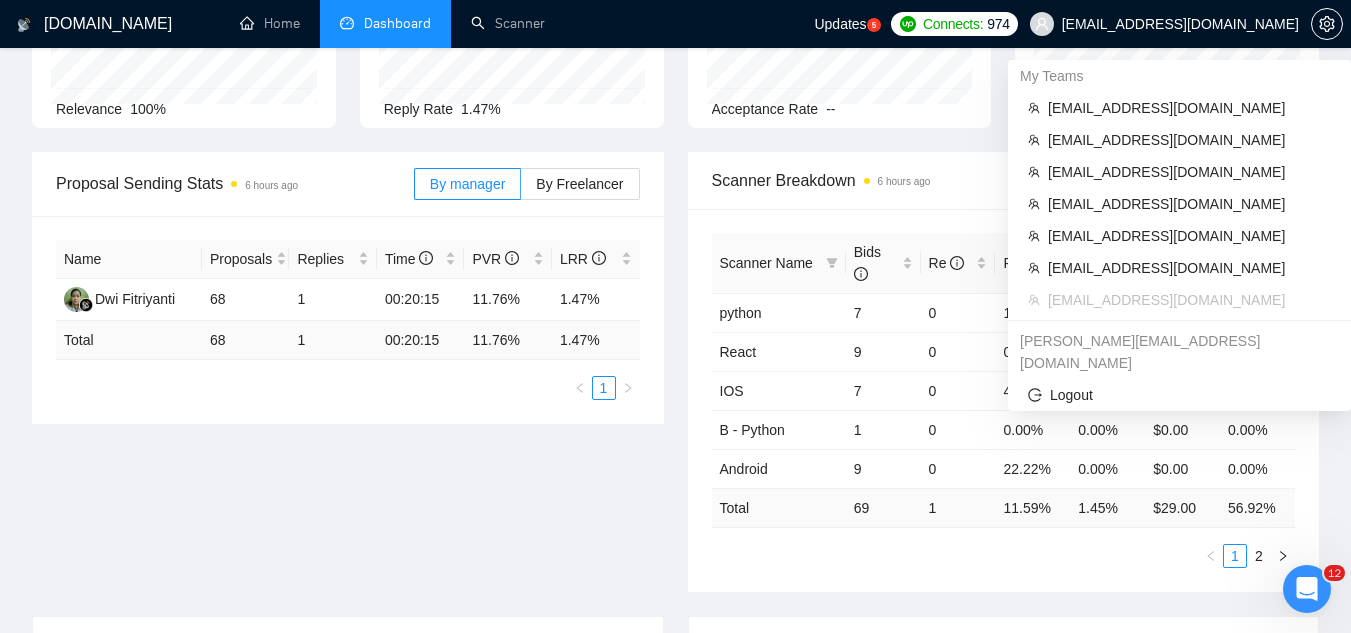 click on "caleb+rikoouu@socialbloom.io" at bounding box center [1180, 24] 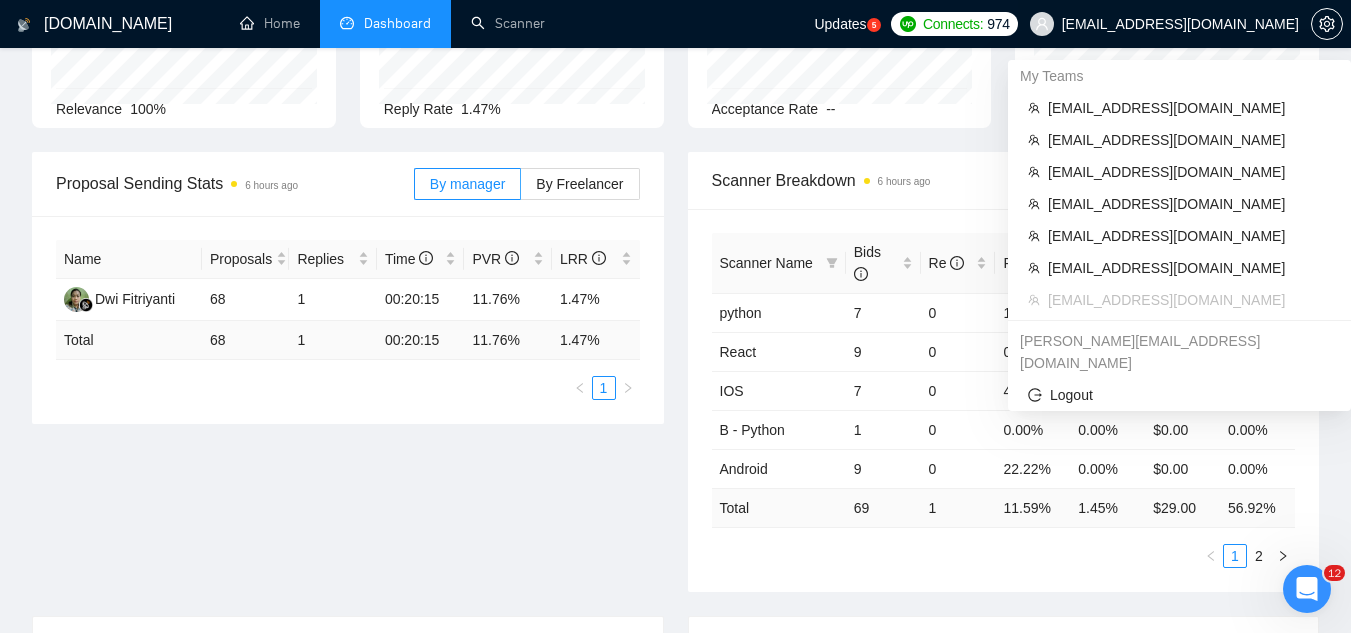 click on "caleb+rikoouu@socialbloom.io" at bounding box center [1180, 24] 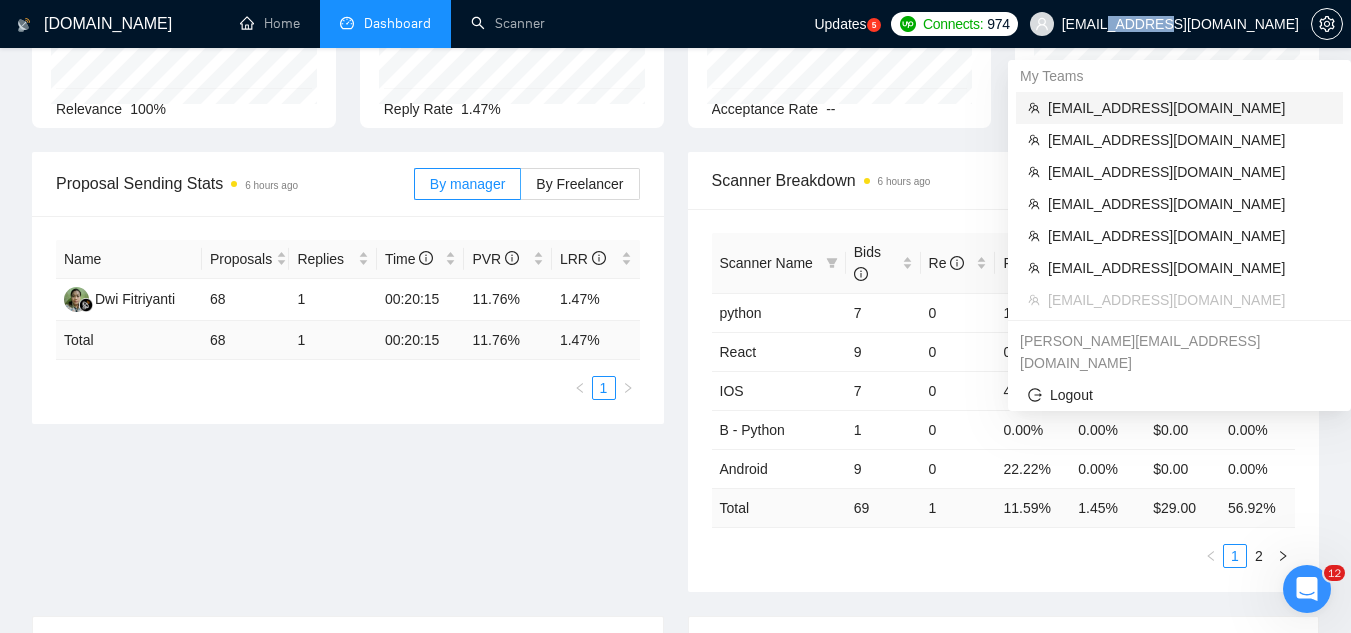 click on "[EMAIL_ADDRESS][DOMAIN_NAME]" at bounding box center (1189, 108) 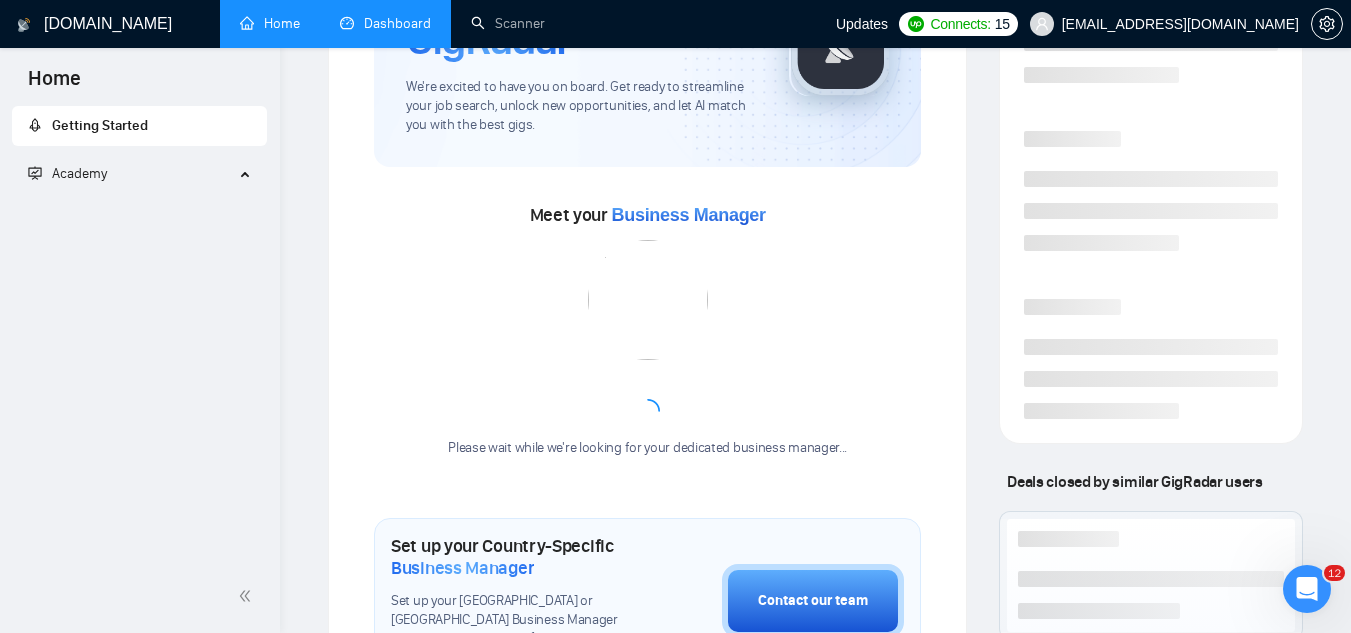 scroll, scrollTop: 0, scrollLeft: 0, axis: both 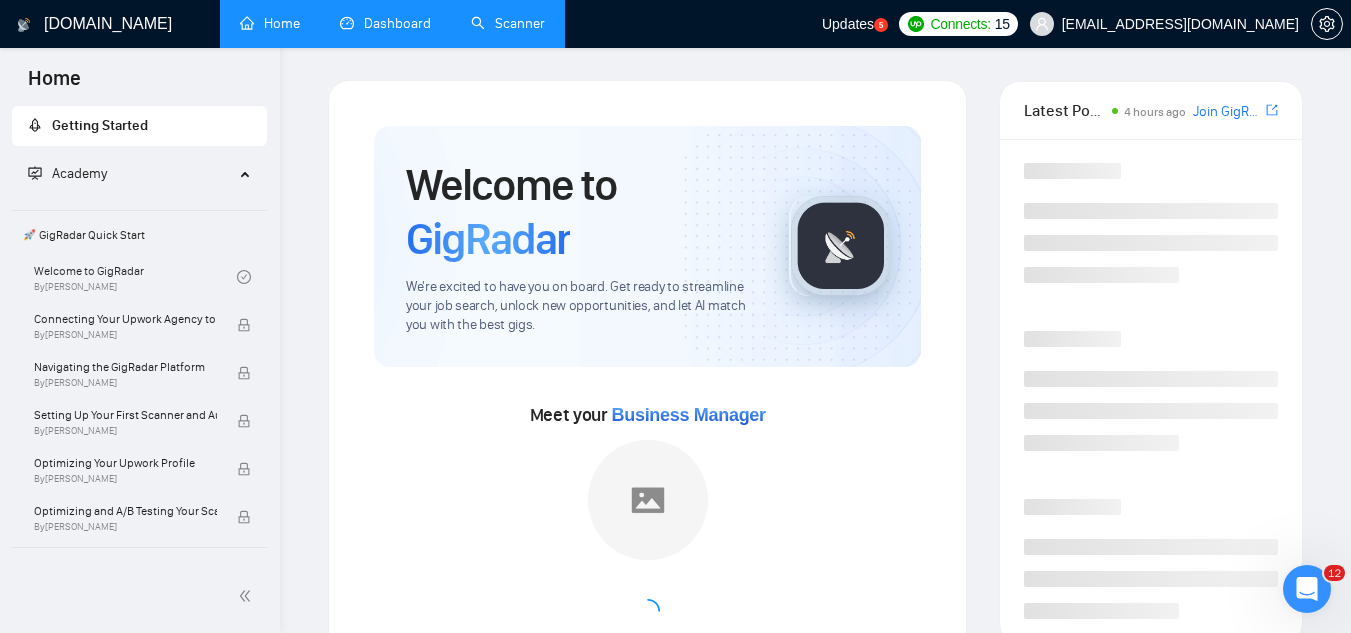 click on "Scanner" at bounding box center (508, 23) 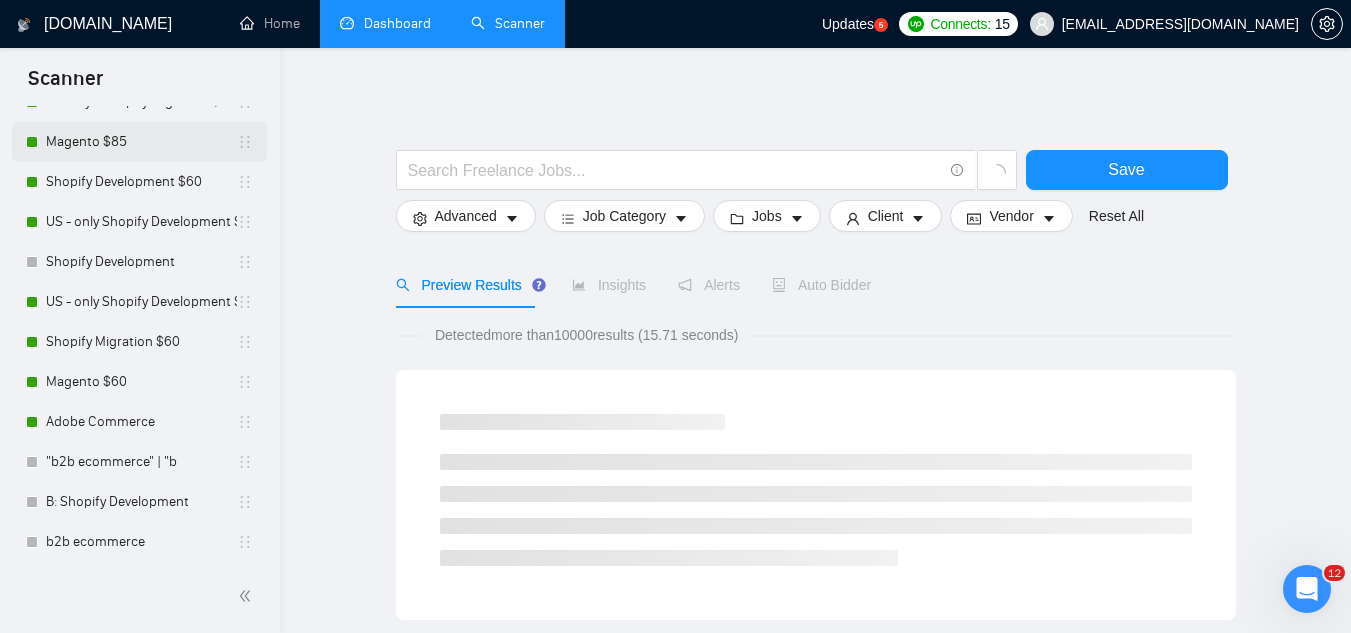 scroll, scrollTop: 300, scrollLeft: 0, axis: vertical 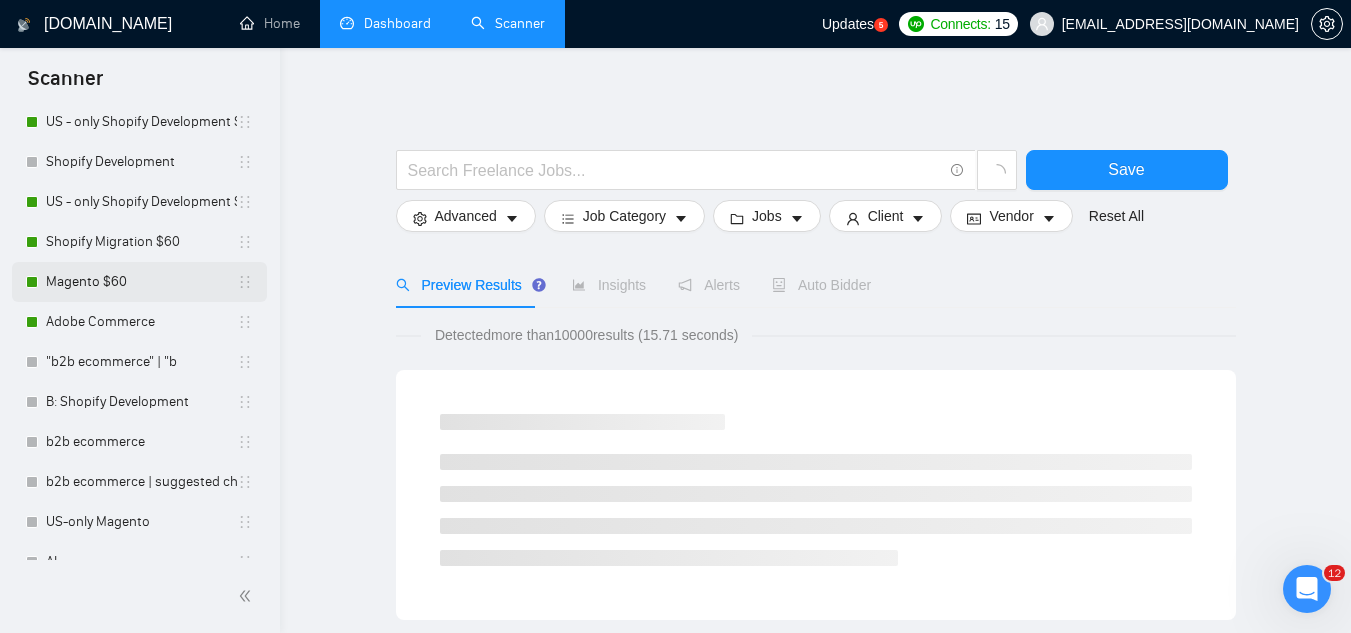 click on "Magento $60" at bounding box center [141, 282] 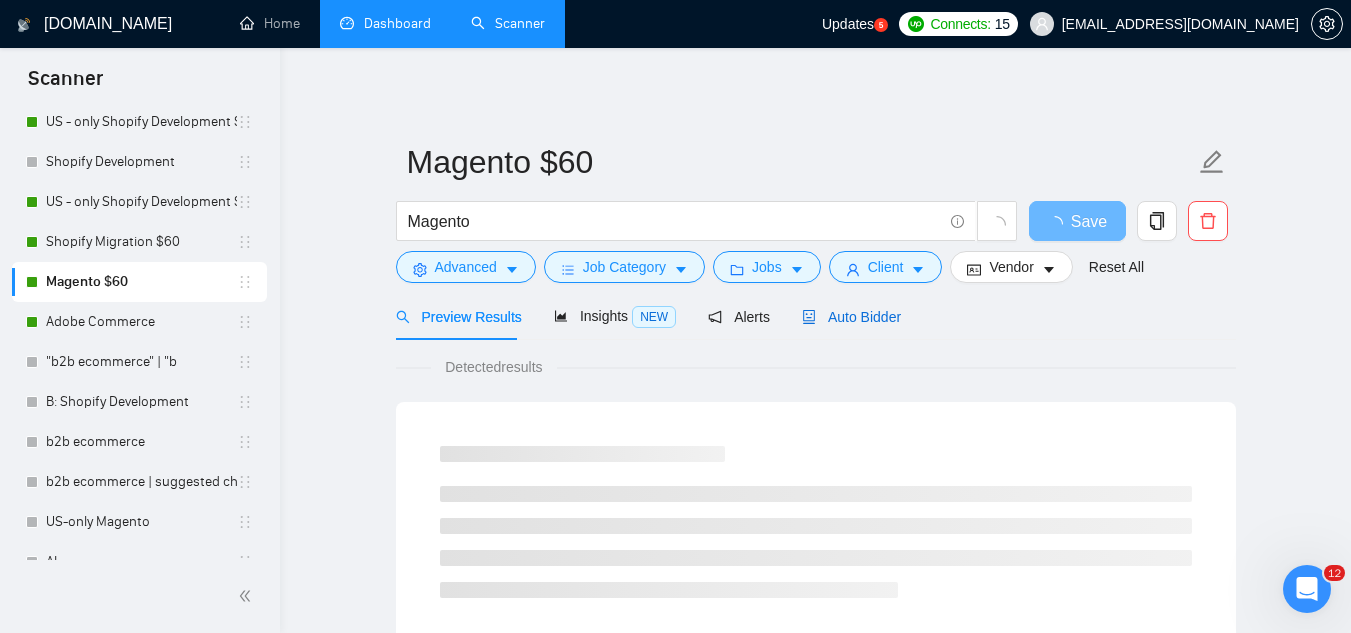 click on "Auto Bidder" at bounding box center [851, 317] 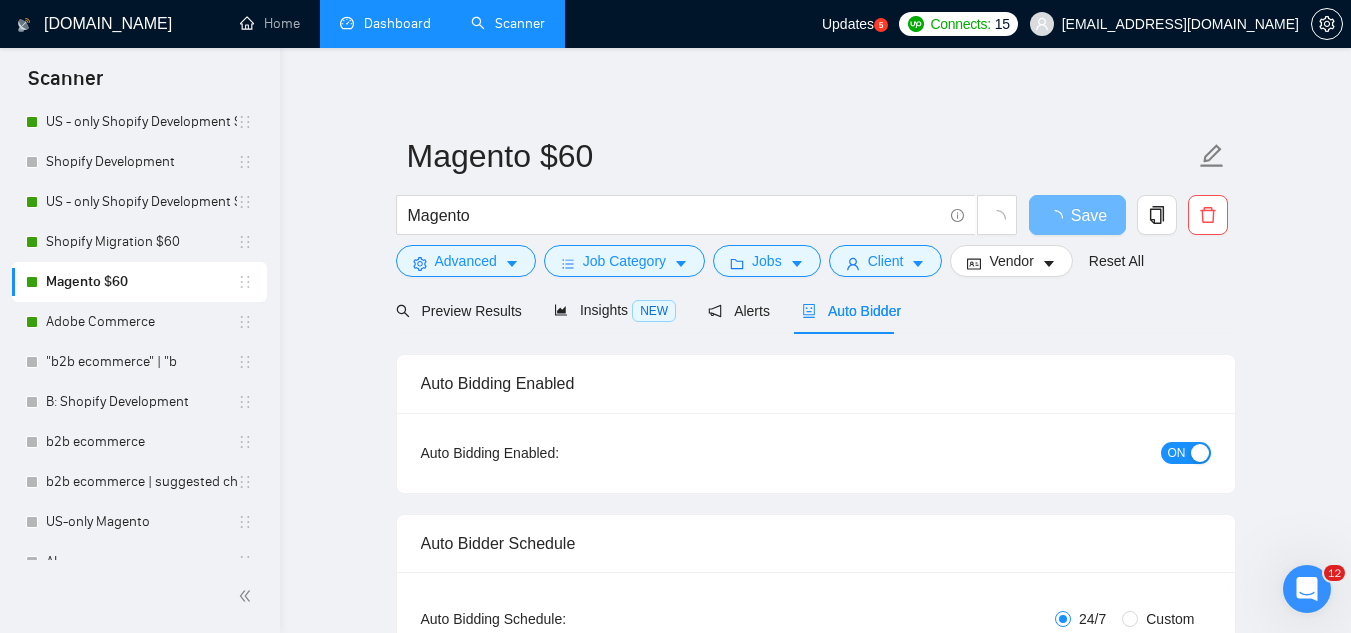 type 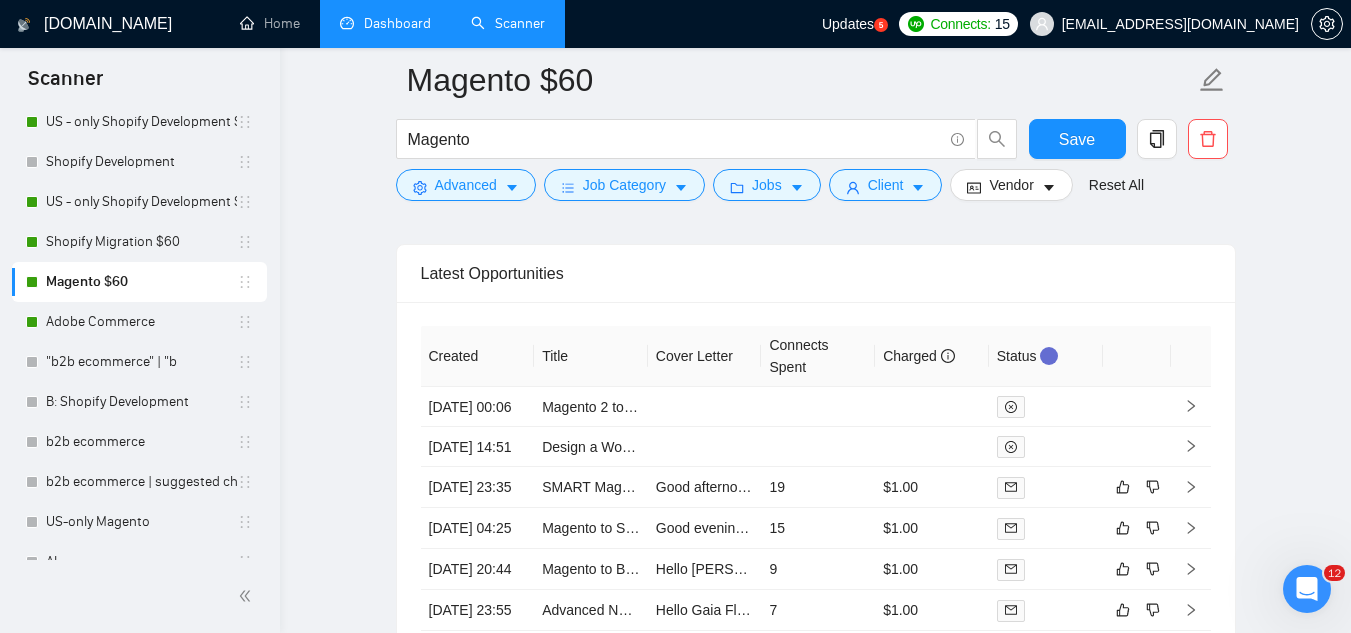 scroll, scrollTop: 4800, scrollLeft: 0, axis: vertical 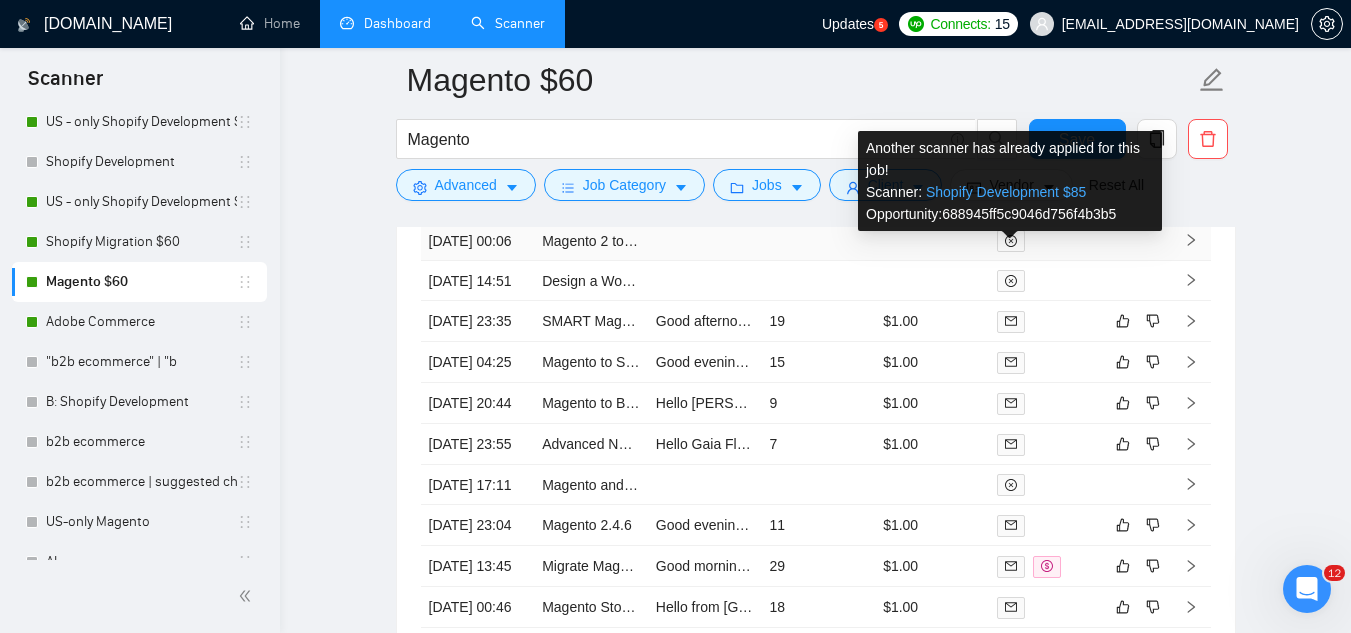 click on "Shopify Development $85" at bounding box center [1006, 192] 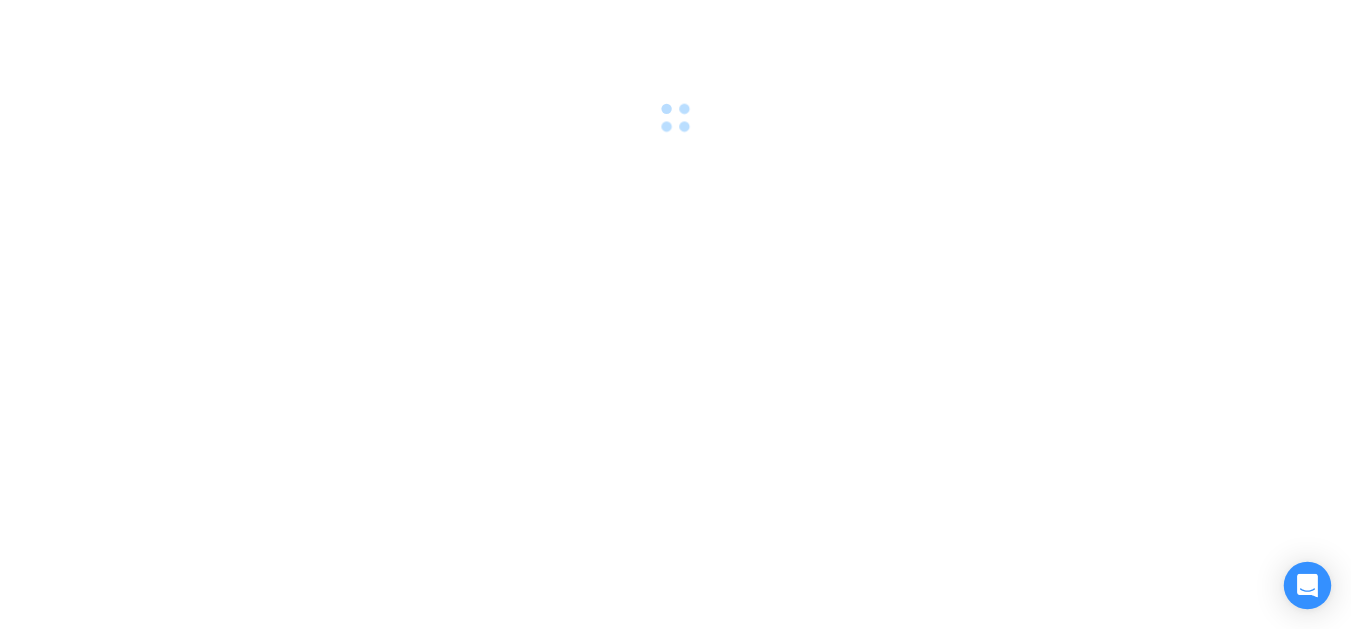 scroll, scrollTop: 0, scrollLeft: 0, axis: both 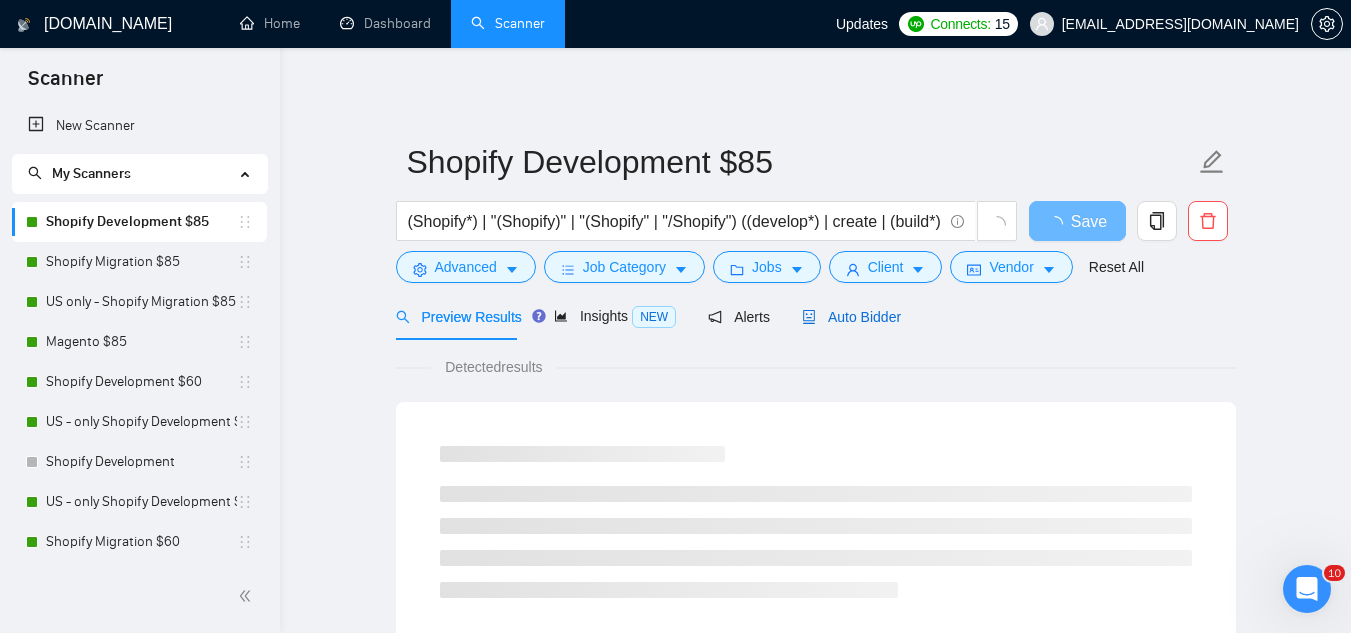 click on "Auto Bidder" at bounding box center [851, 317] 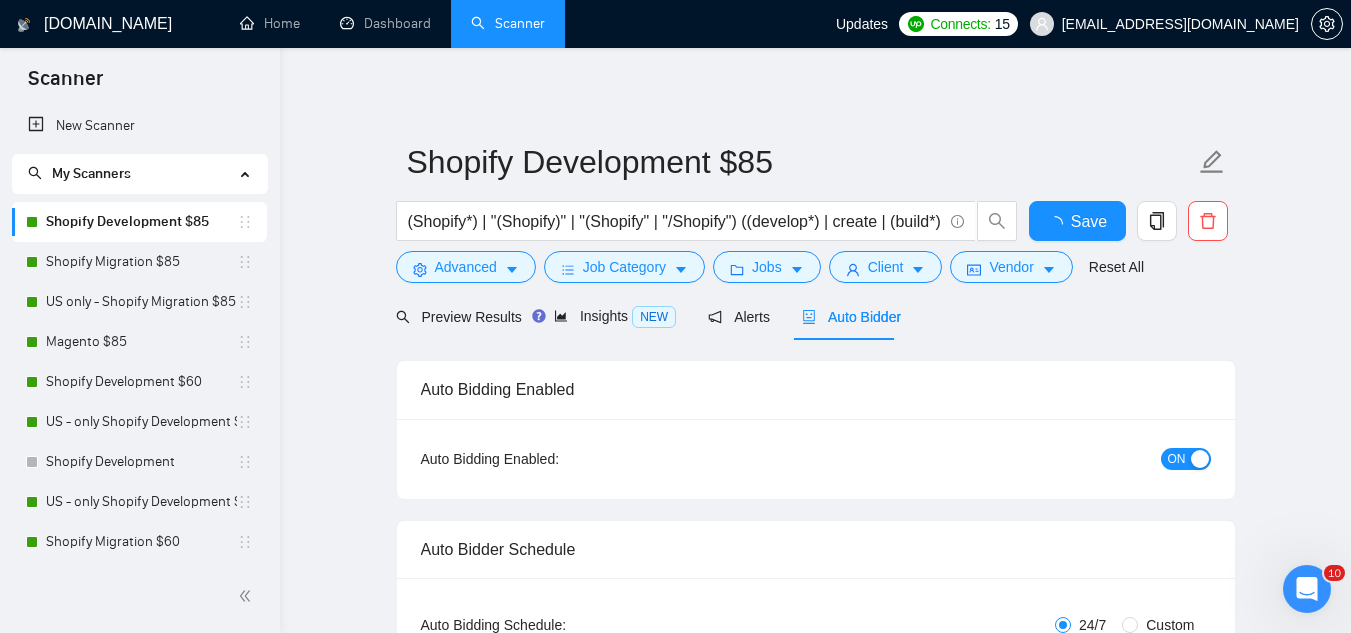 type 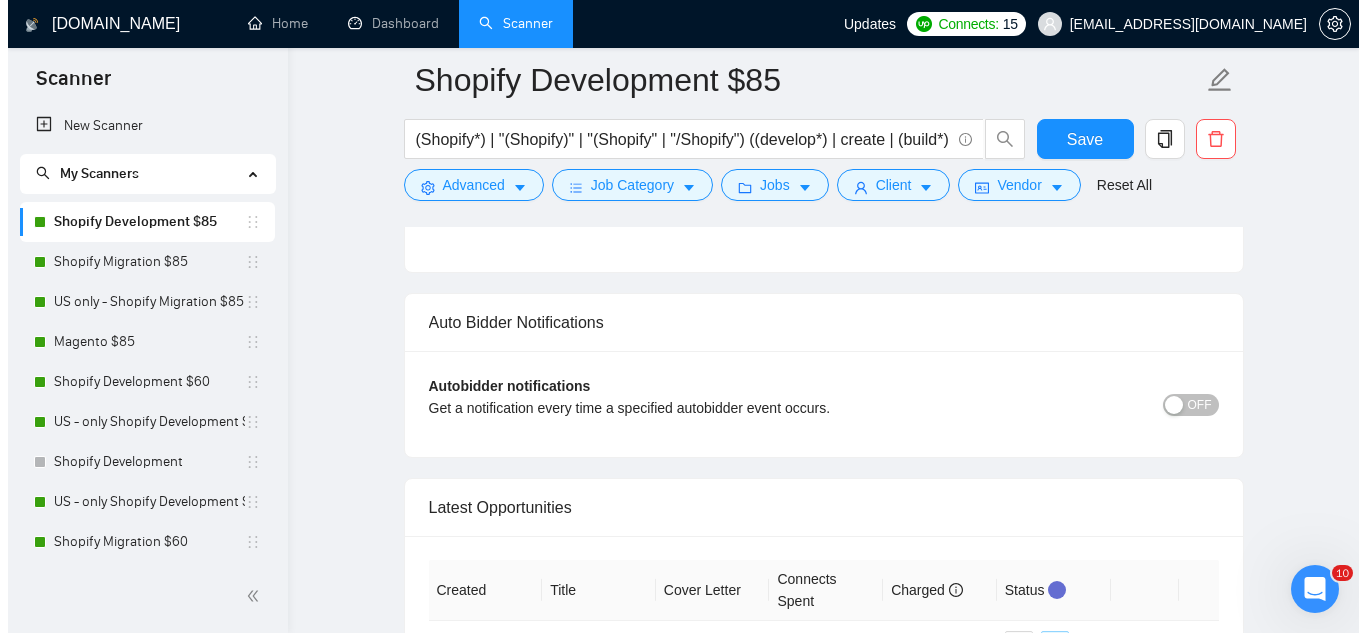 scroll, scrollTop: 4700, scrollLeft: 0, axis: vertical 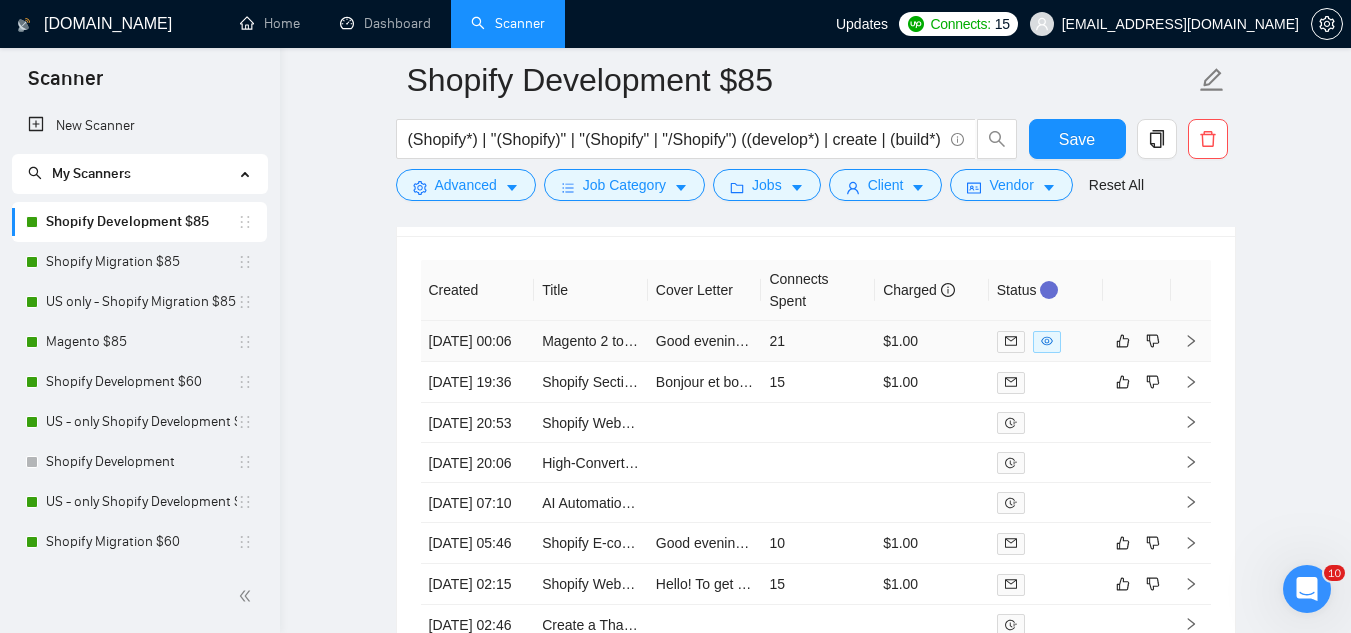 click on "Magento 2 to Shopify Website Migration Expert Needed" at bounding box center (591, 341) 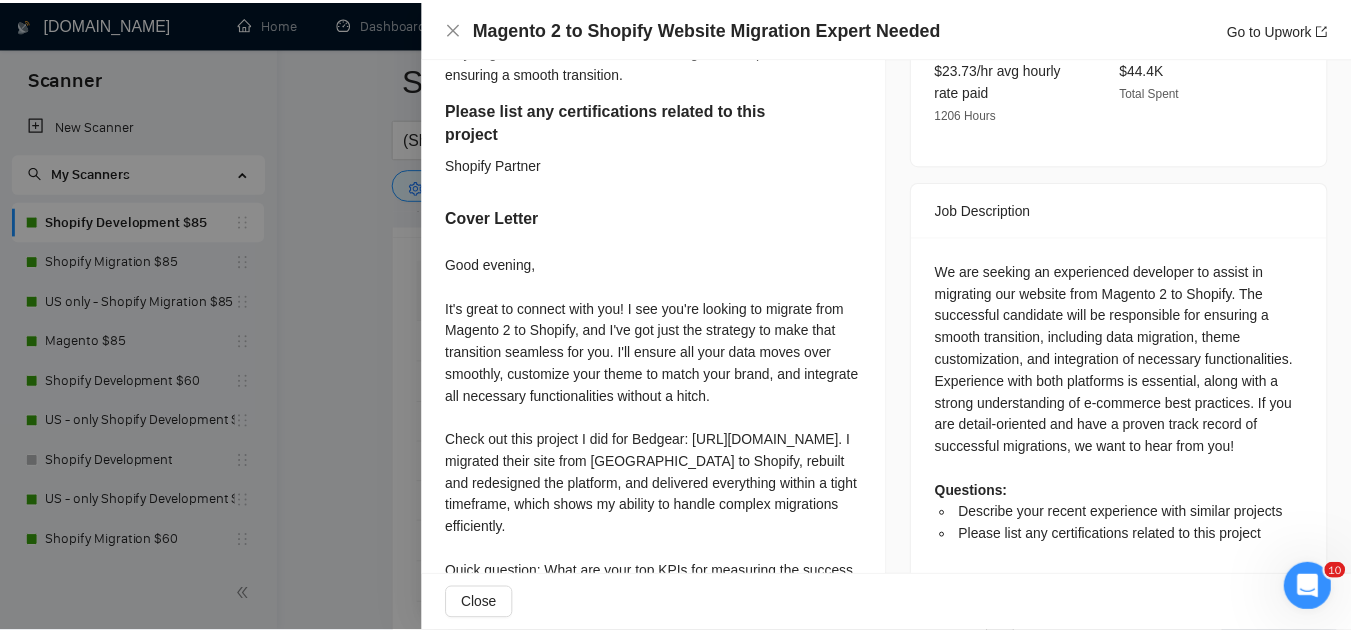 scroll, scrollTop: 700, scrollLeft: 0, axis: vertical 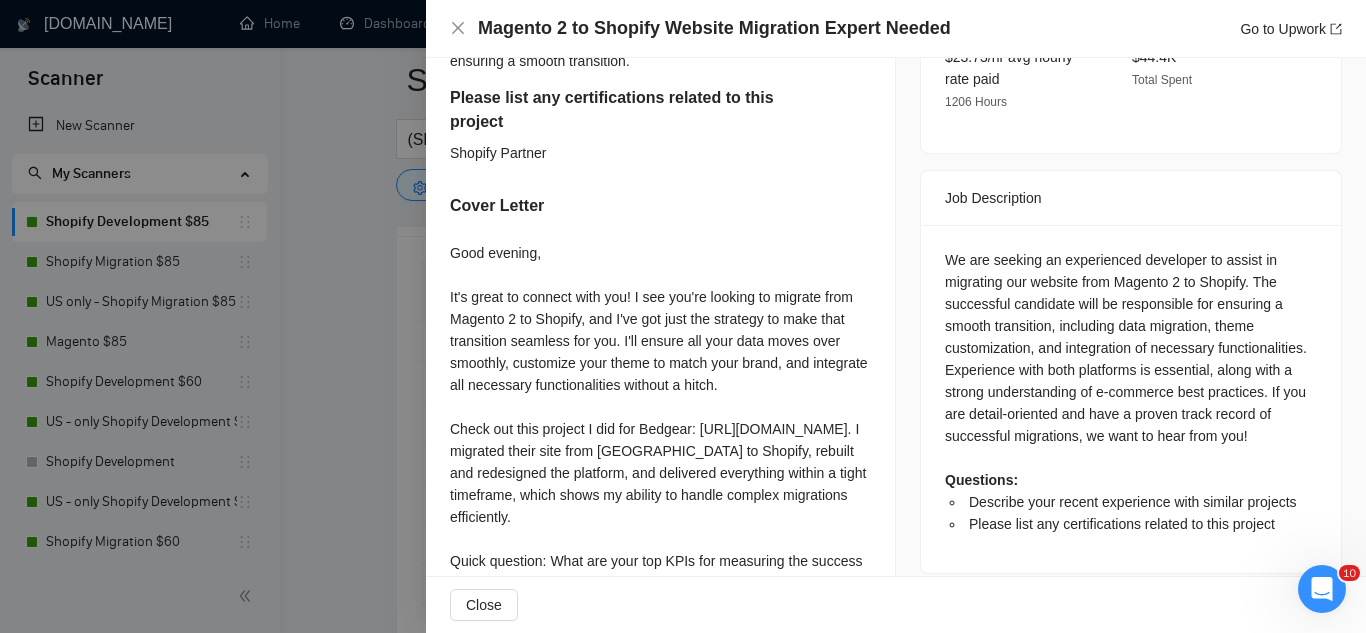 click at bounding box center [683, 316] 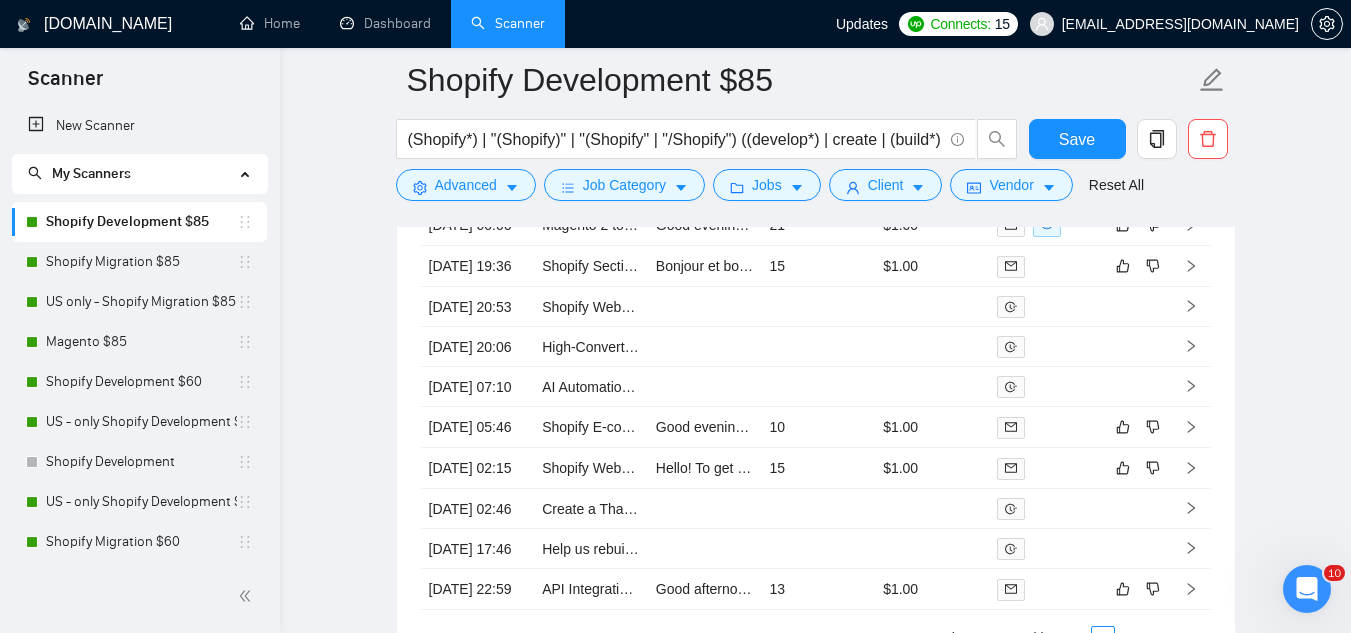 scroll, scrollTop: 4700, scrollLeft: 0, axis: vertical 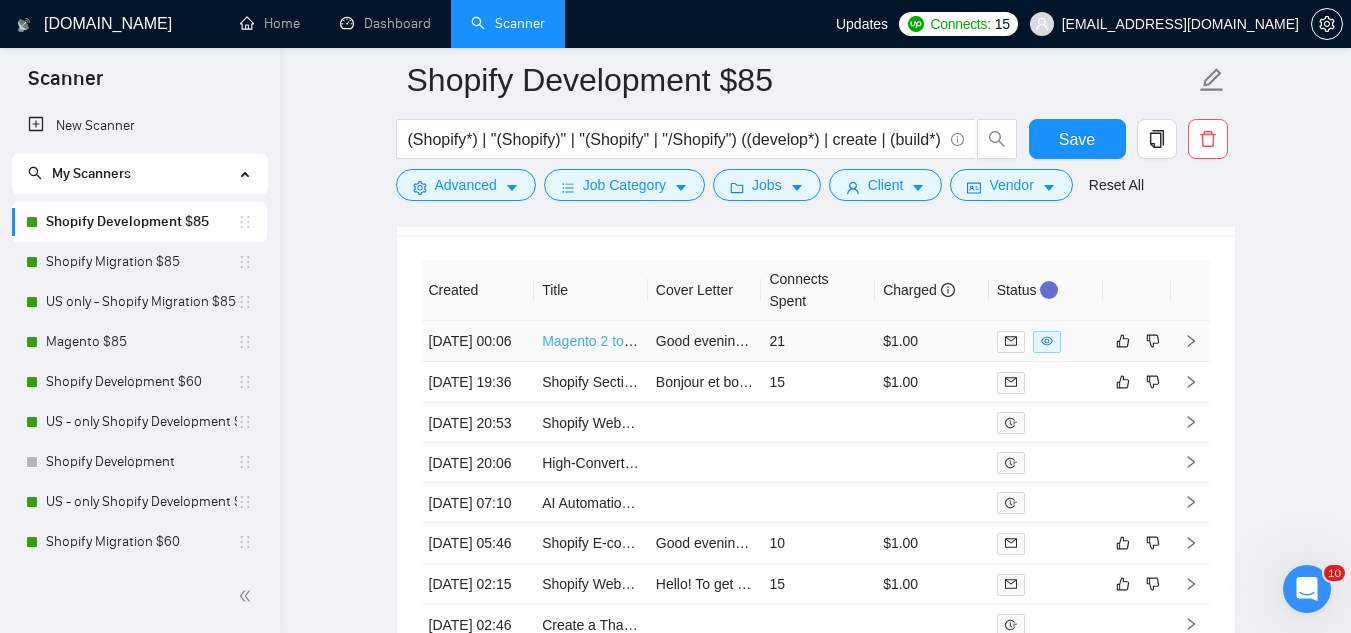 click on "Magento 2 to Shopify Website Migration Expert Needed" at bounding box center [714, 341] 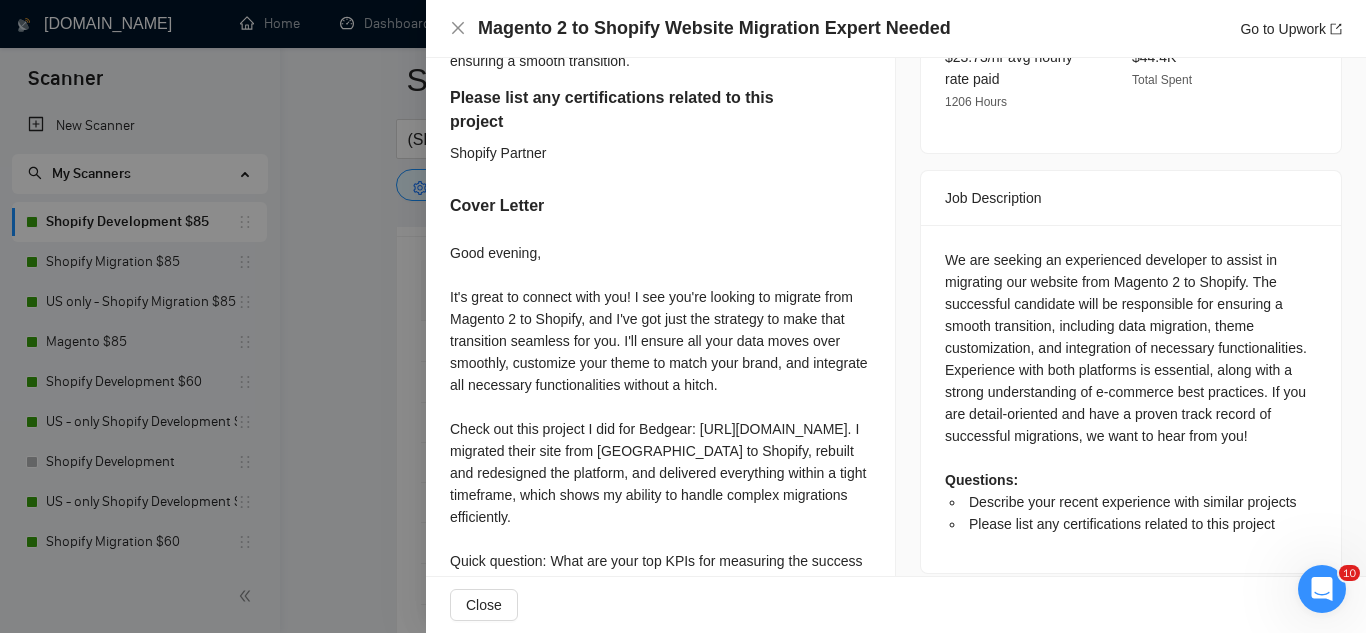 click at bounding box center [683, 316] 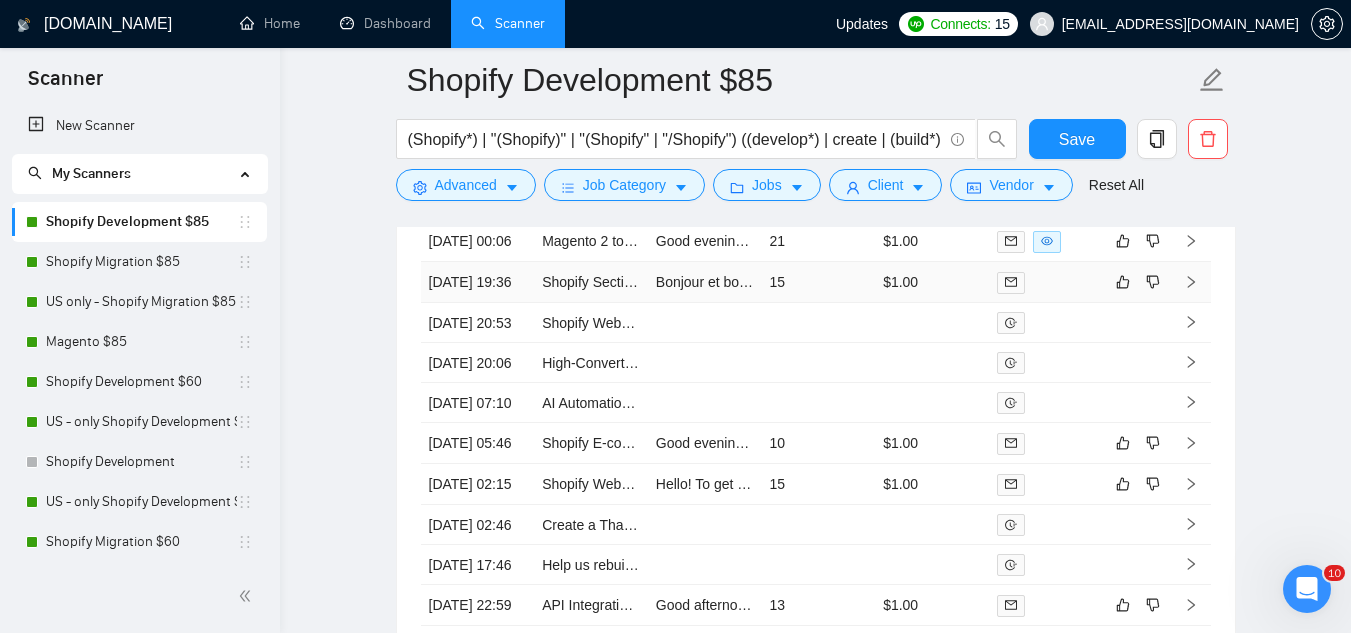scroll, scrollTop: 4700, scrollLeft: 0, axis: vertical 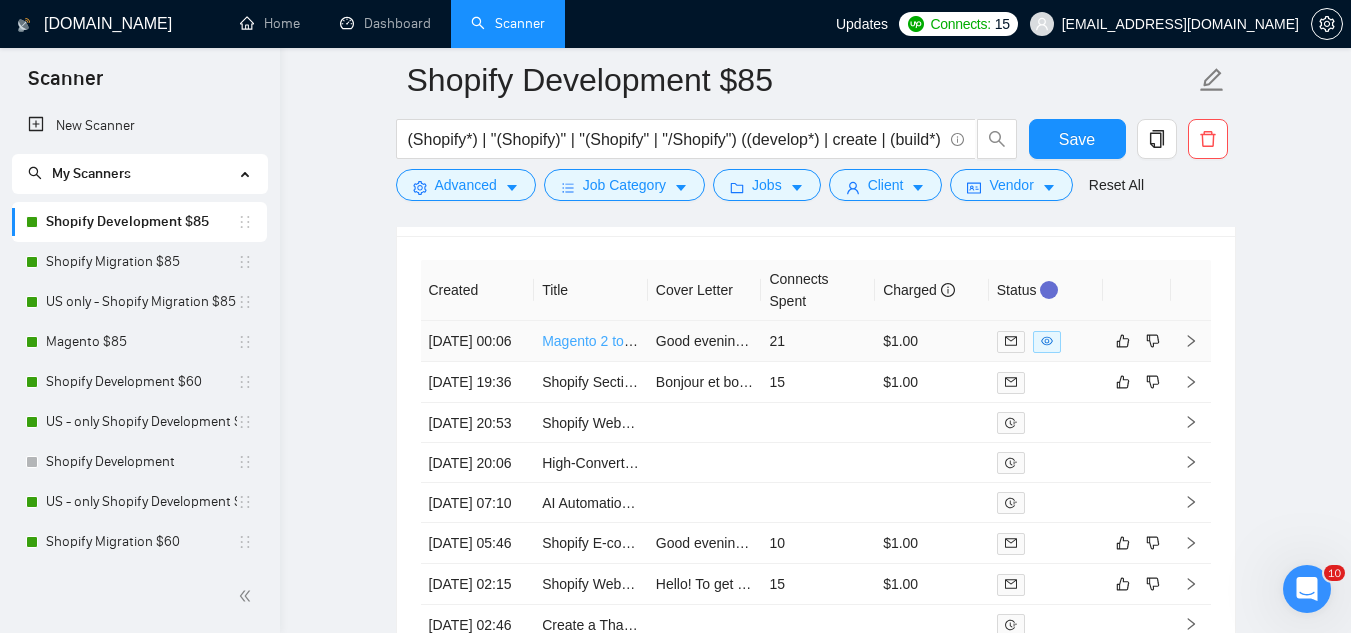 click on "Magento 2 to Shopify Website Migration Expert Needed" at bounding box center (714, 341) 